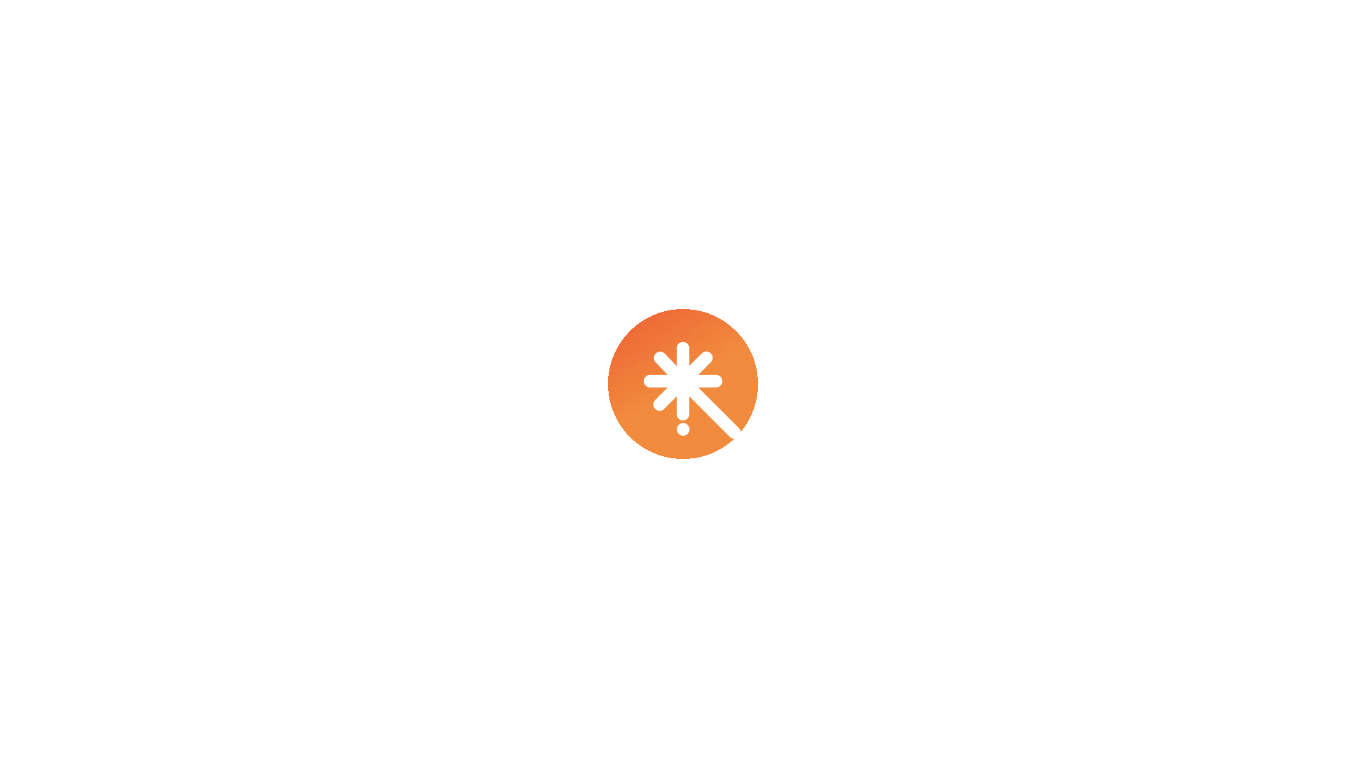 scroll, scrollTop: 0, scrollLeft: 0, axis: both 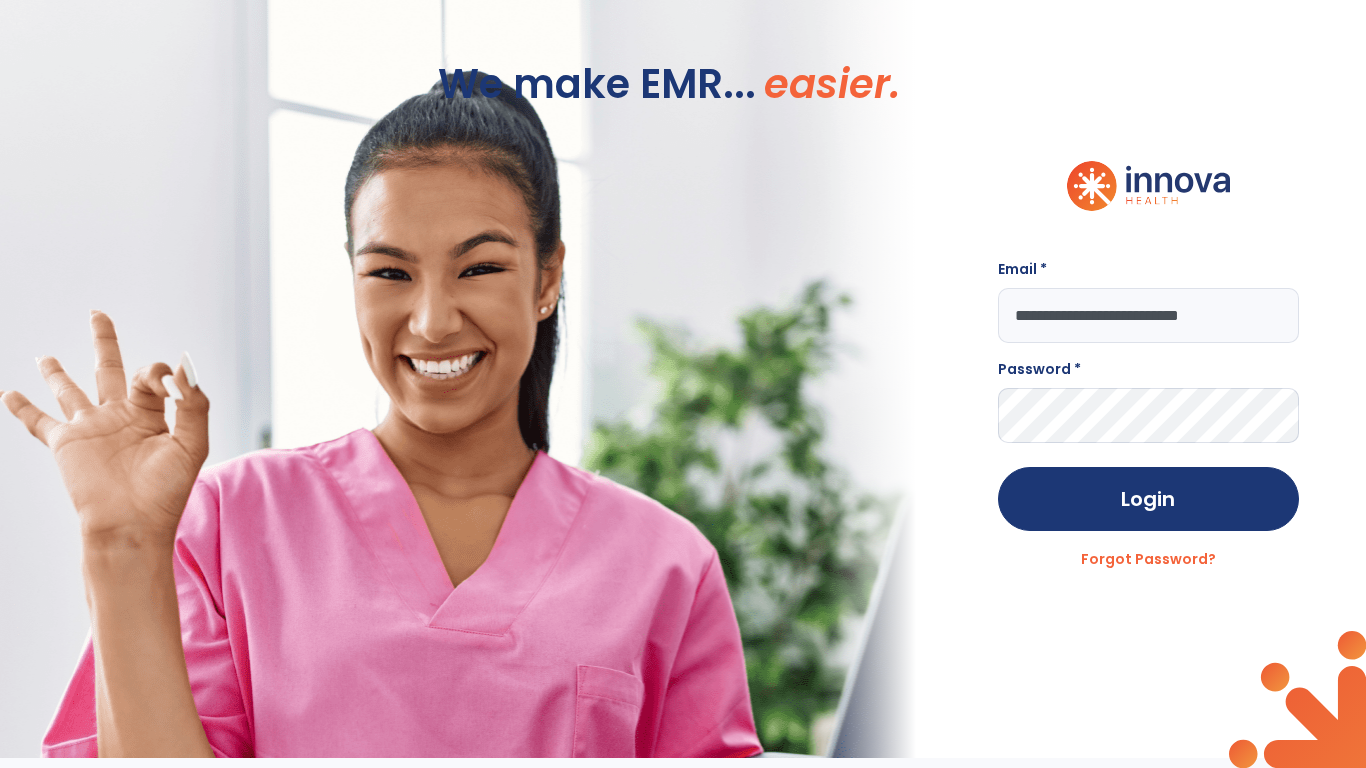 type on "**********" 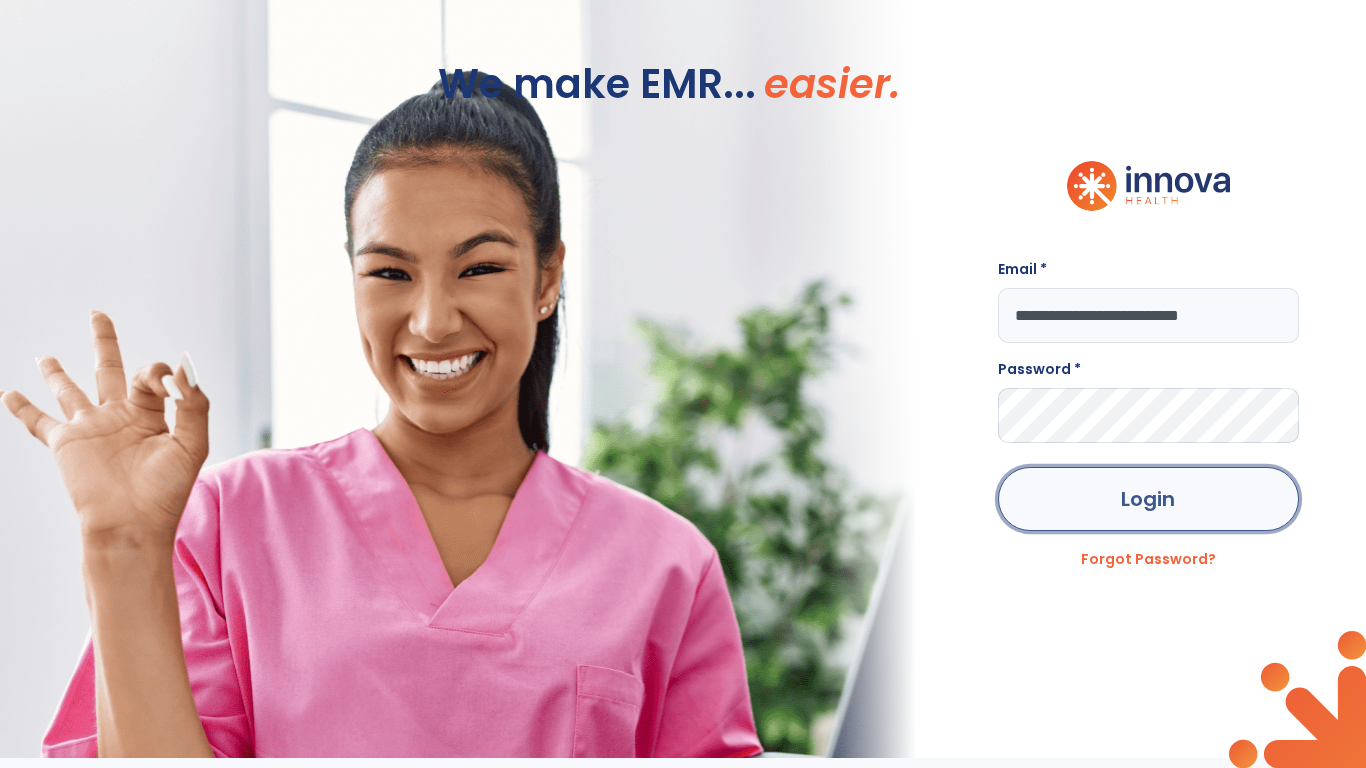 click on "Login" 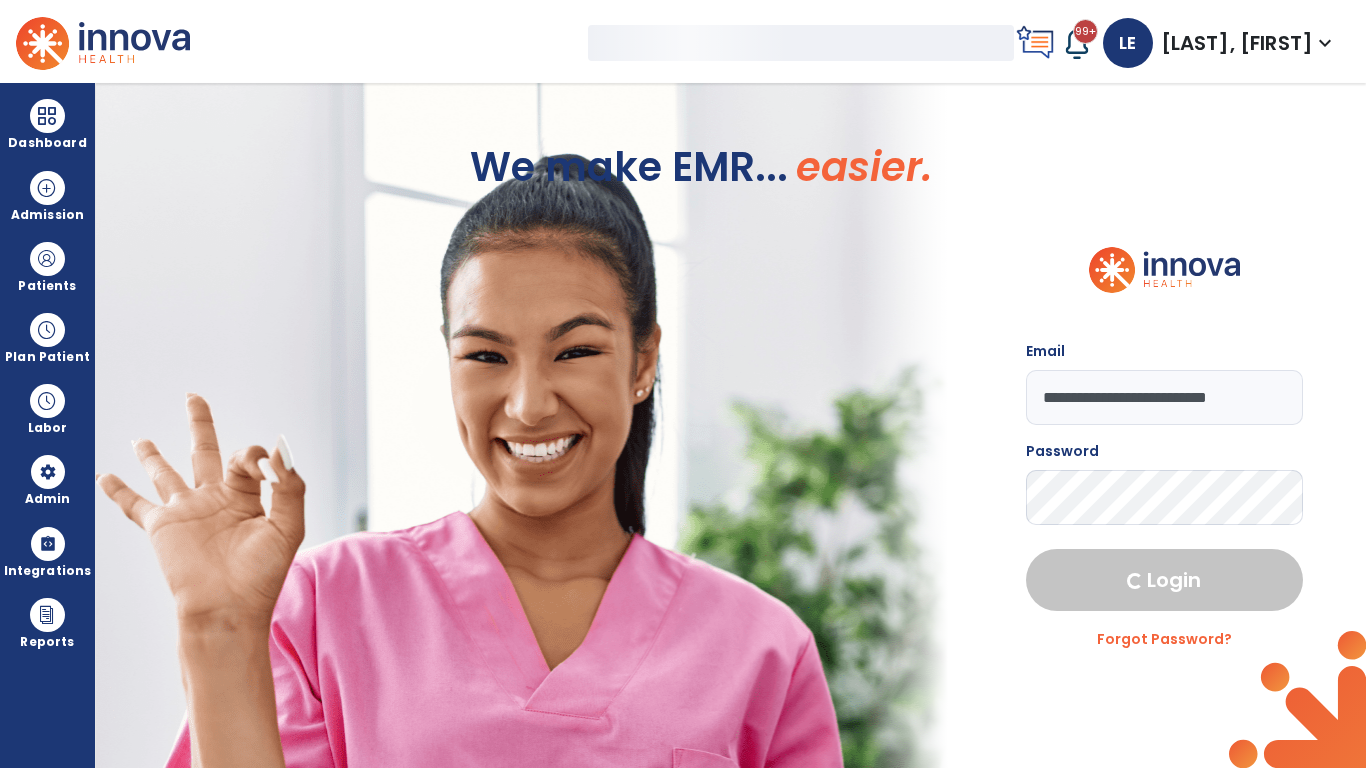 select on "***" 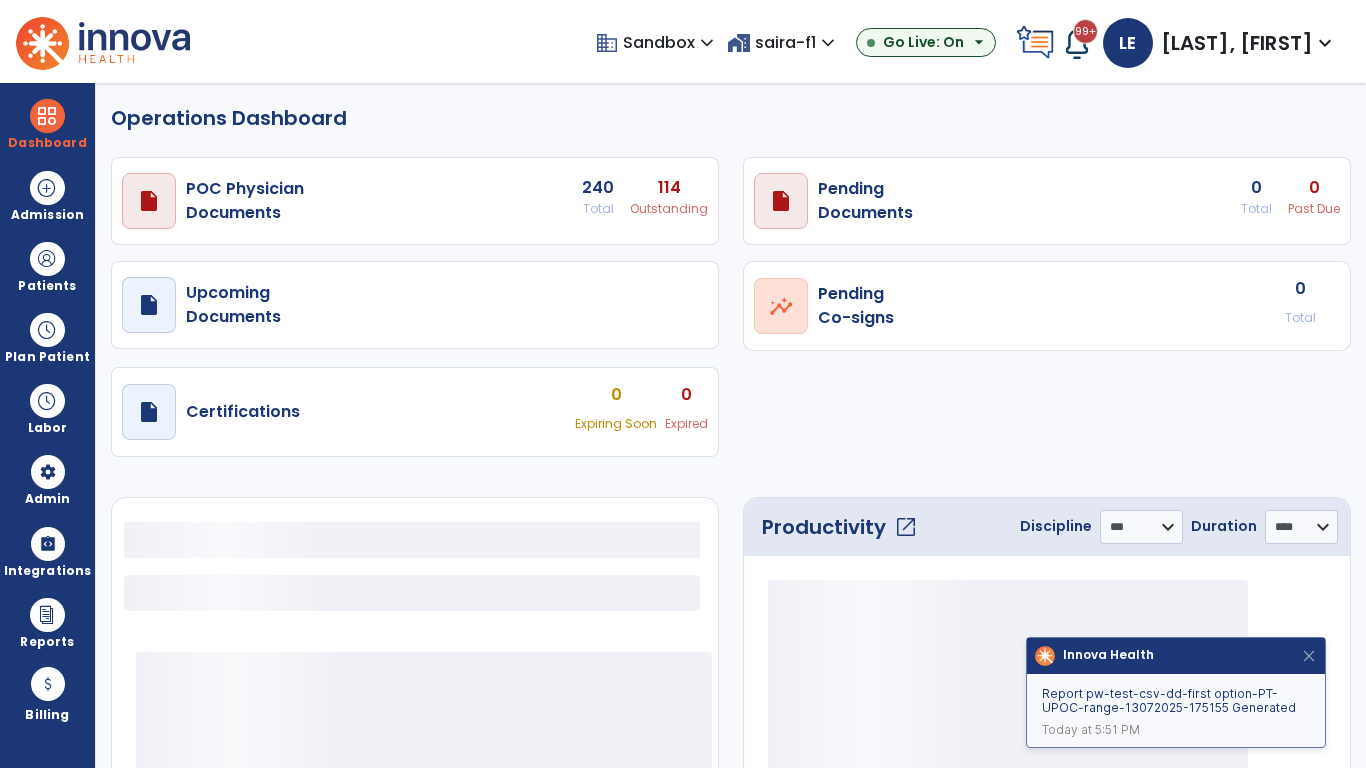 select on "***" 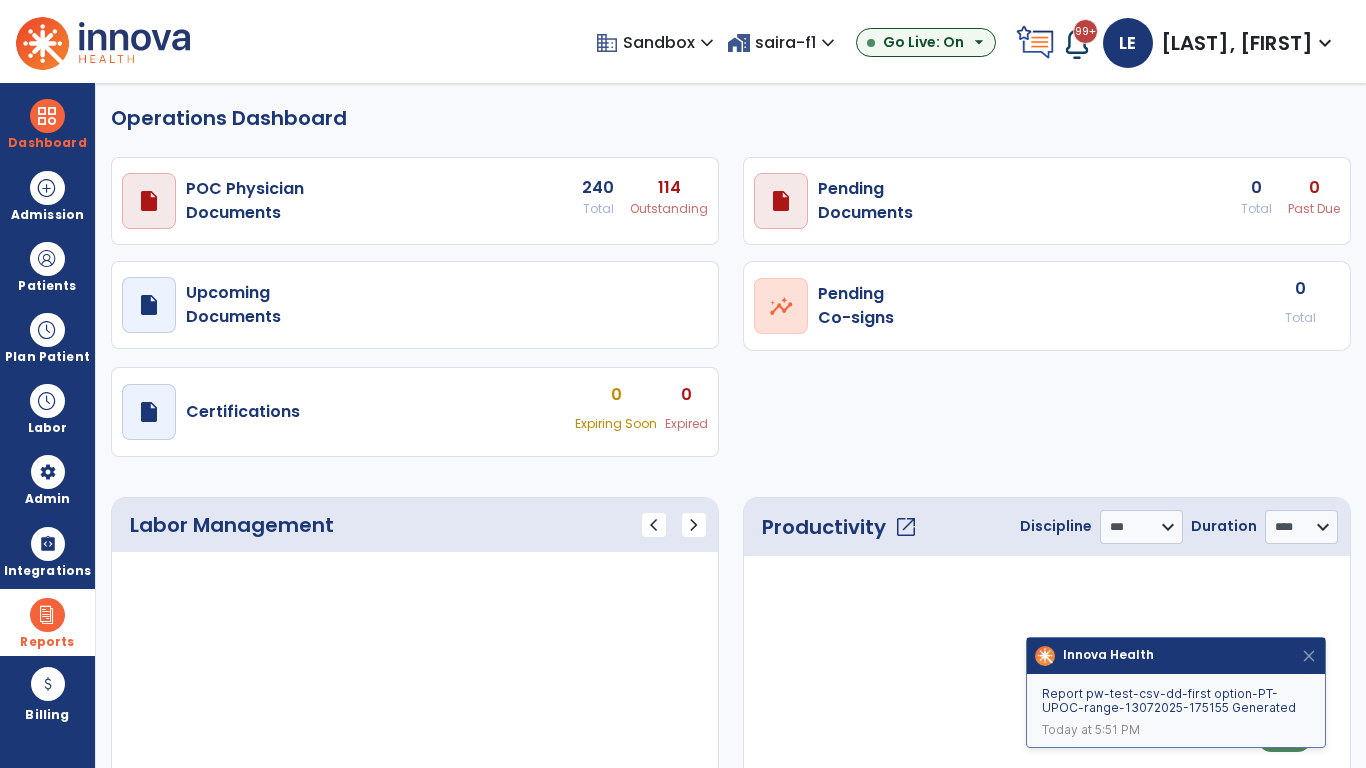 click at bounding box center (47, 615) 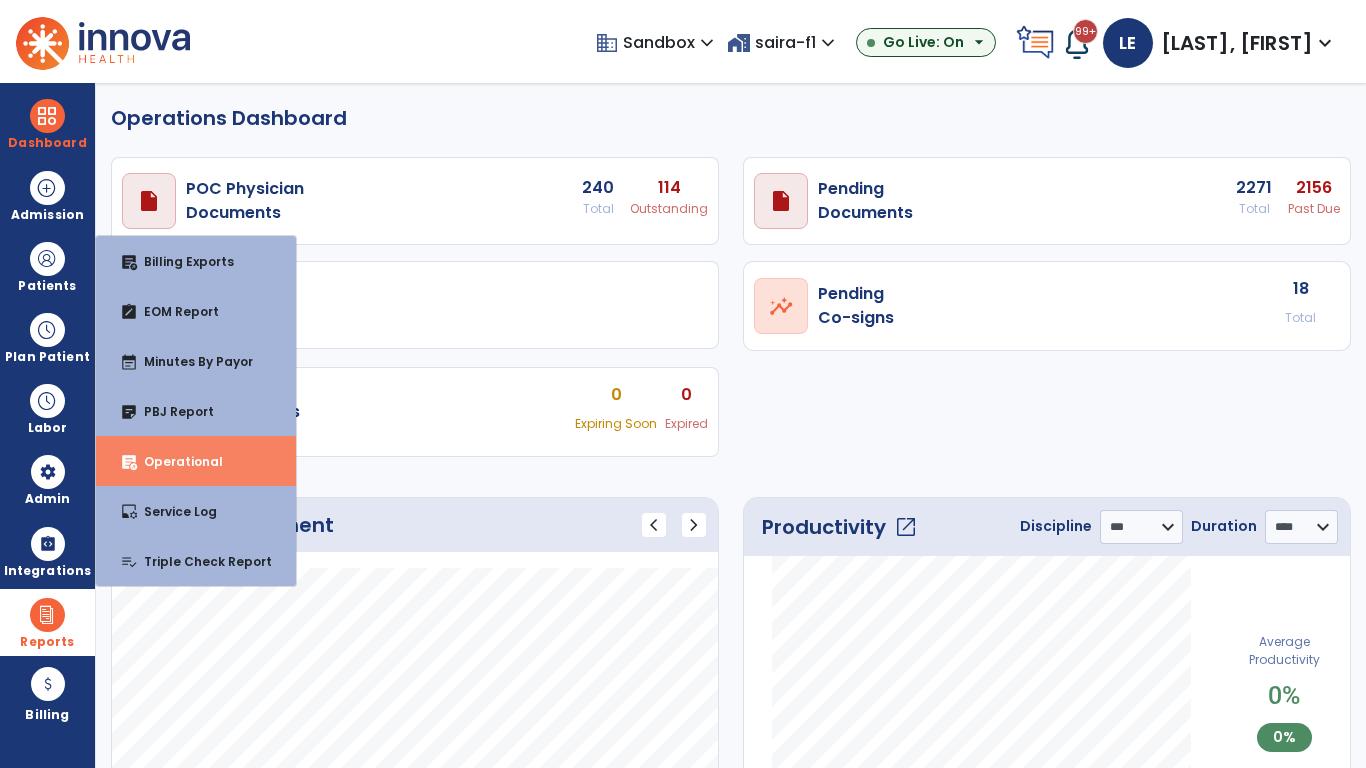 click on "Operational" at bounding box center [175, 461] 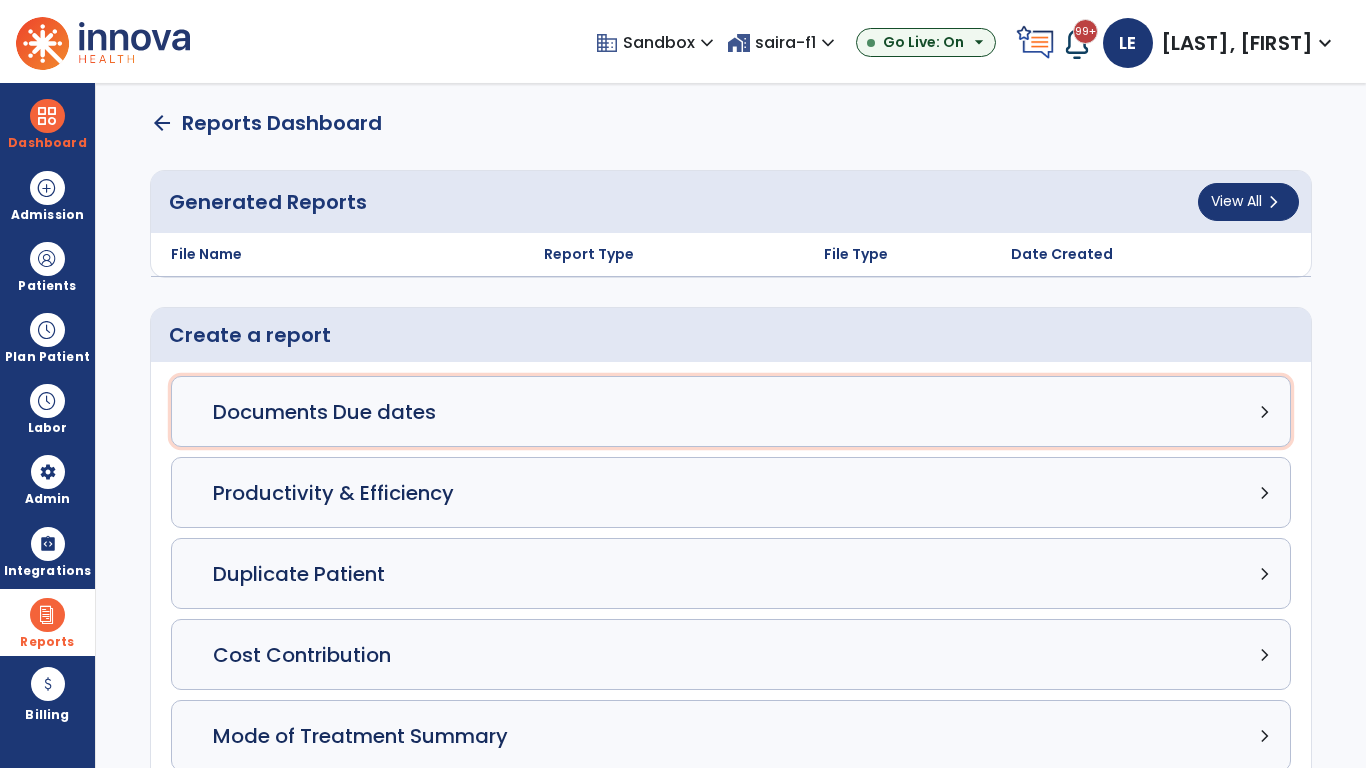 click on "Documents Due dates chevron_right" 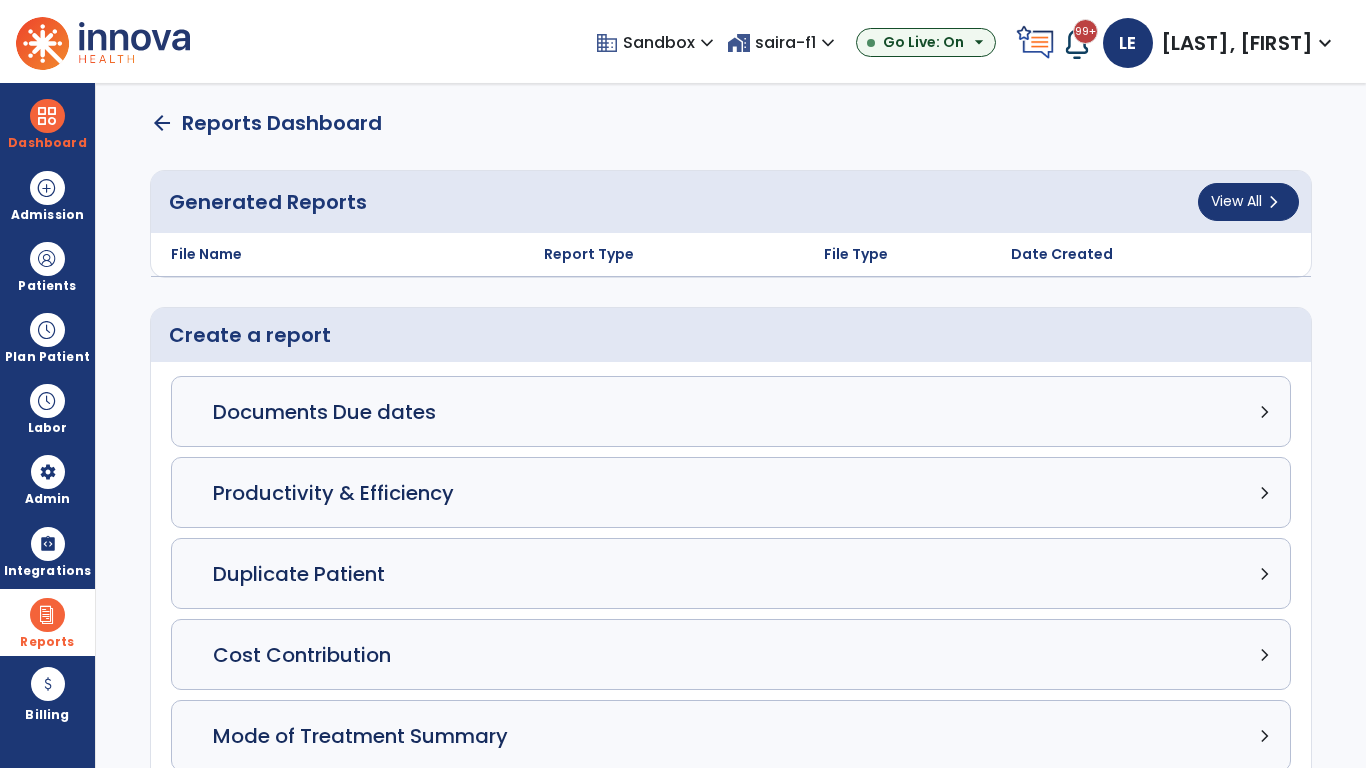 select on "***" 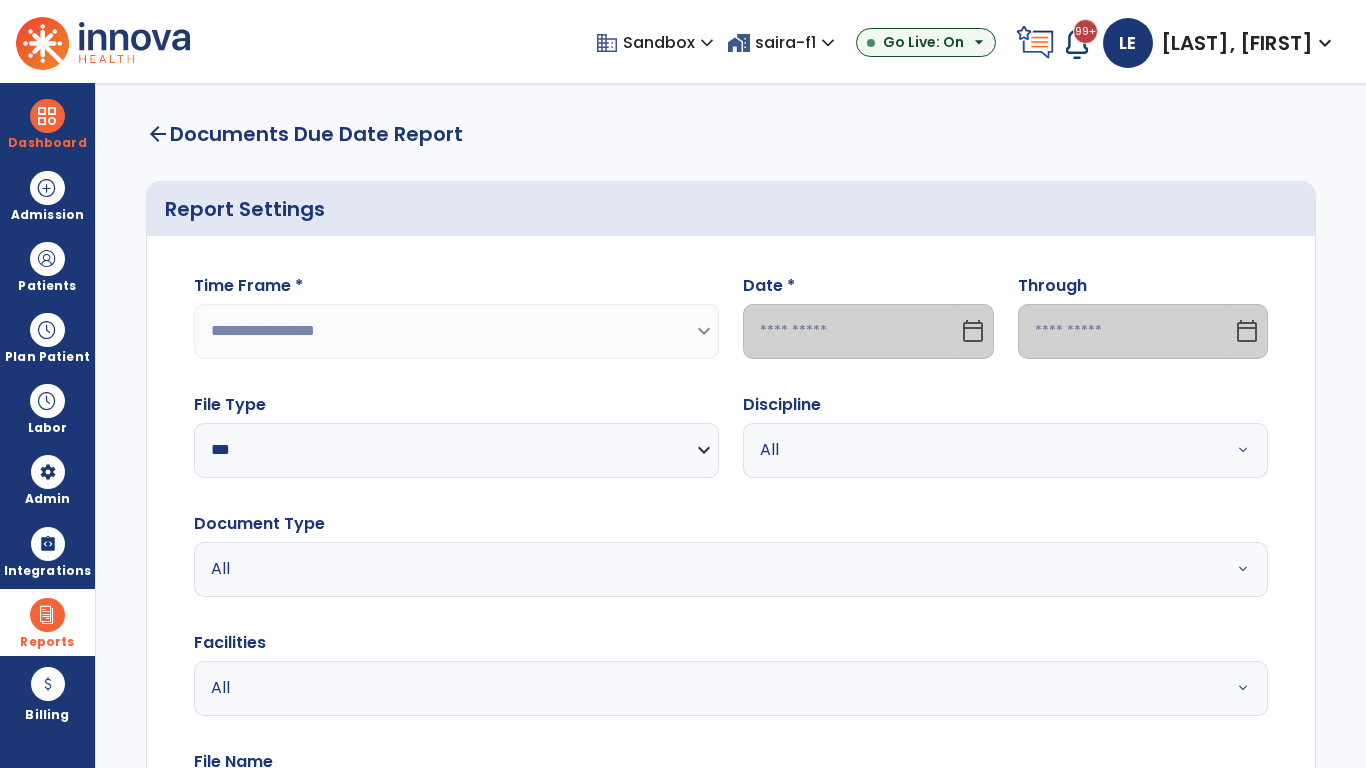 select on "*****" 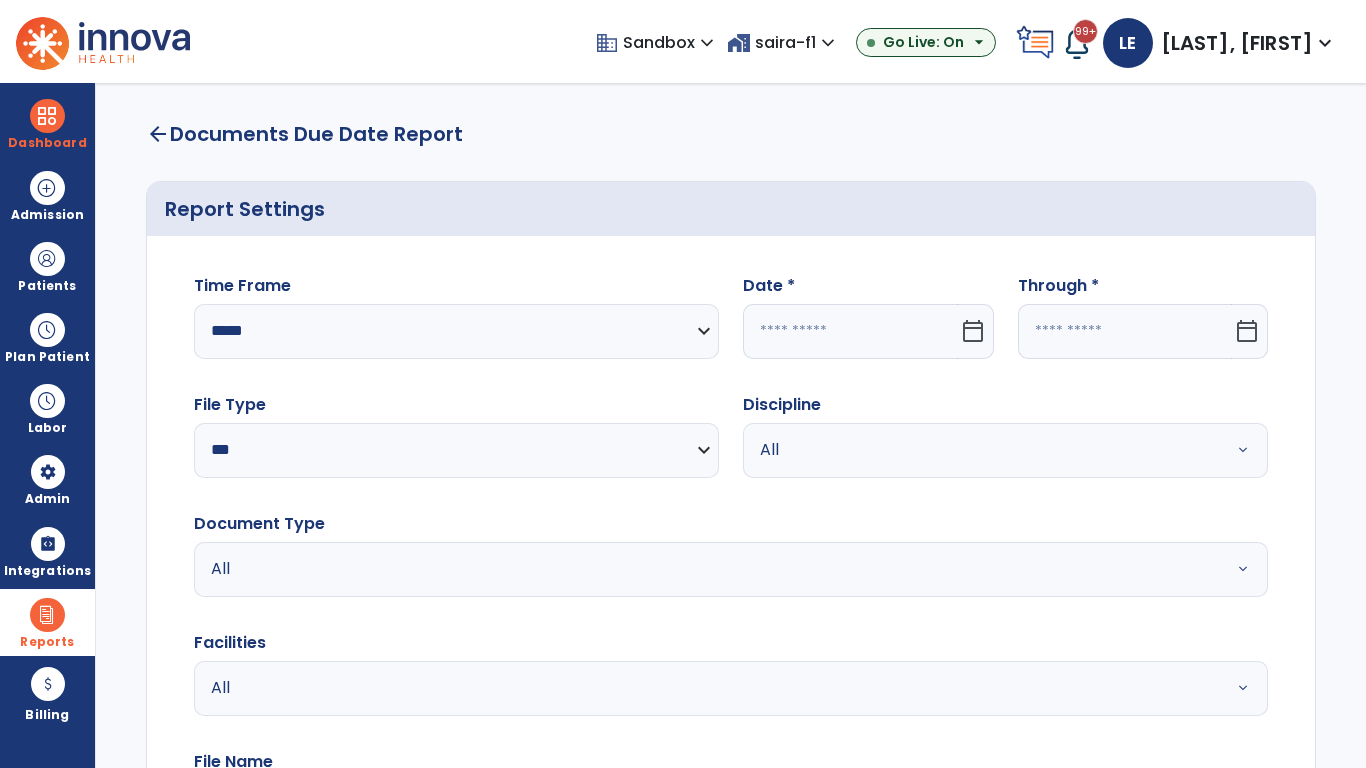 click 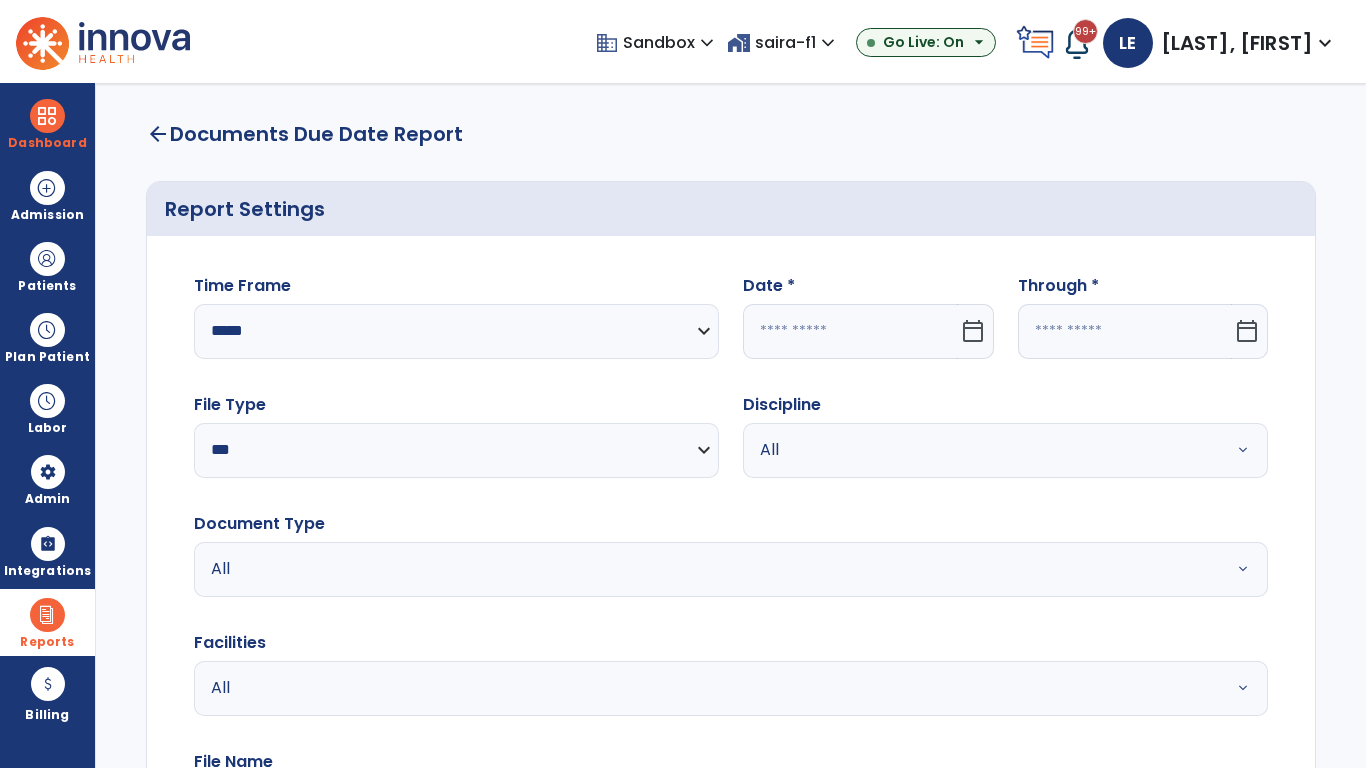 select on "*" 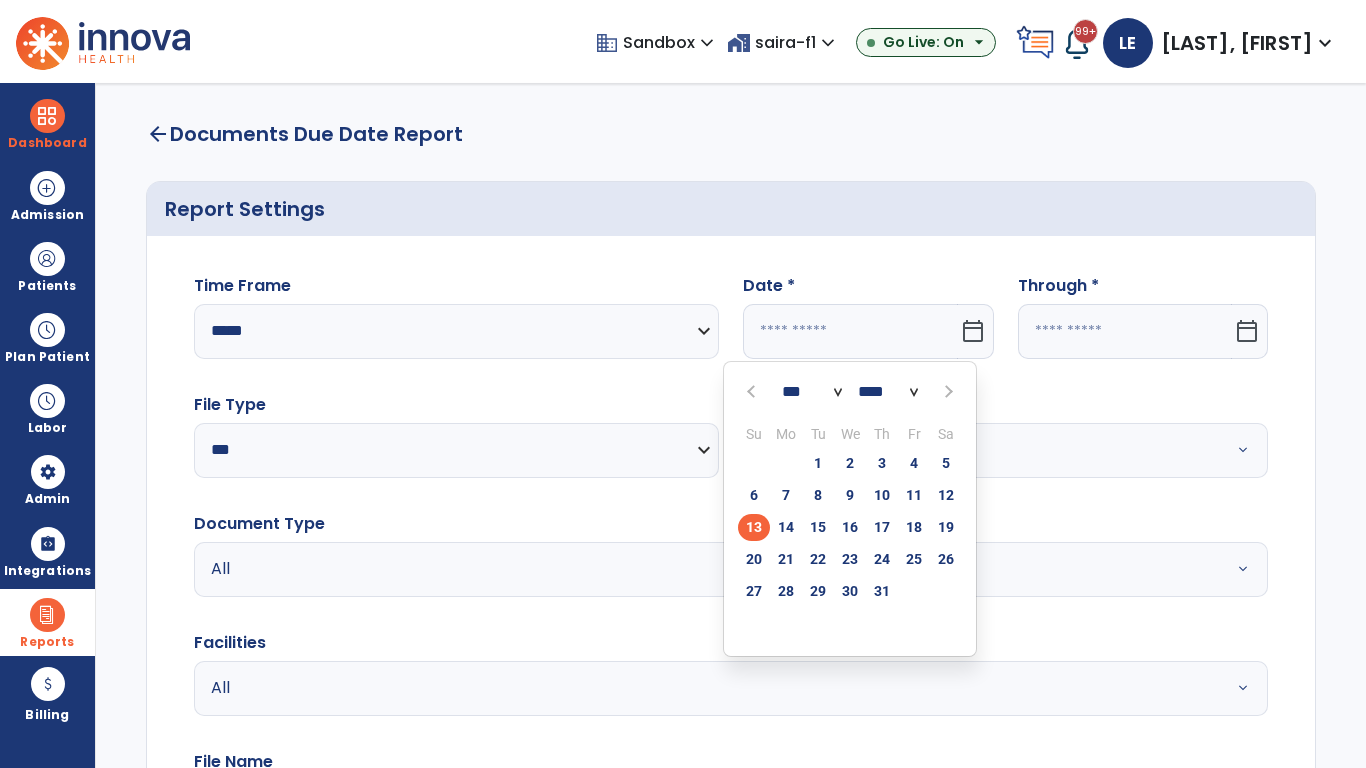 select on "****" 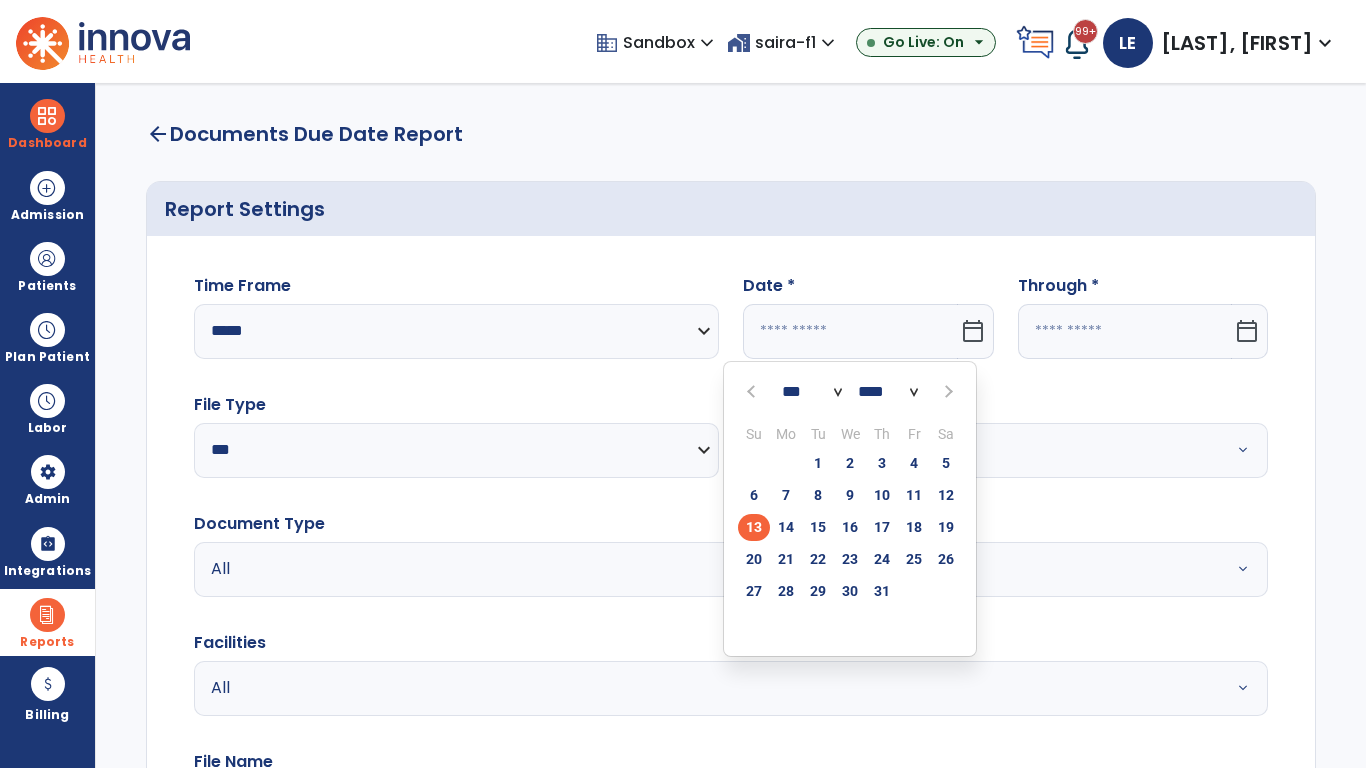 select on "**" 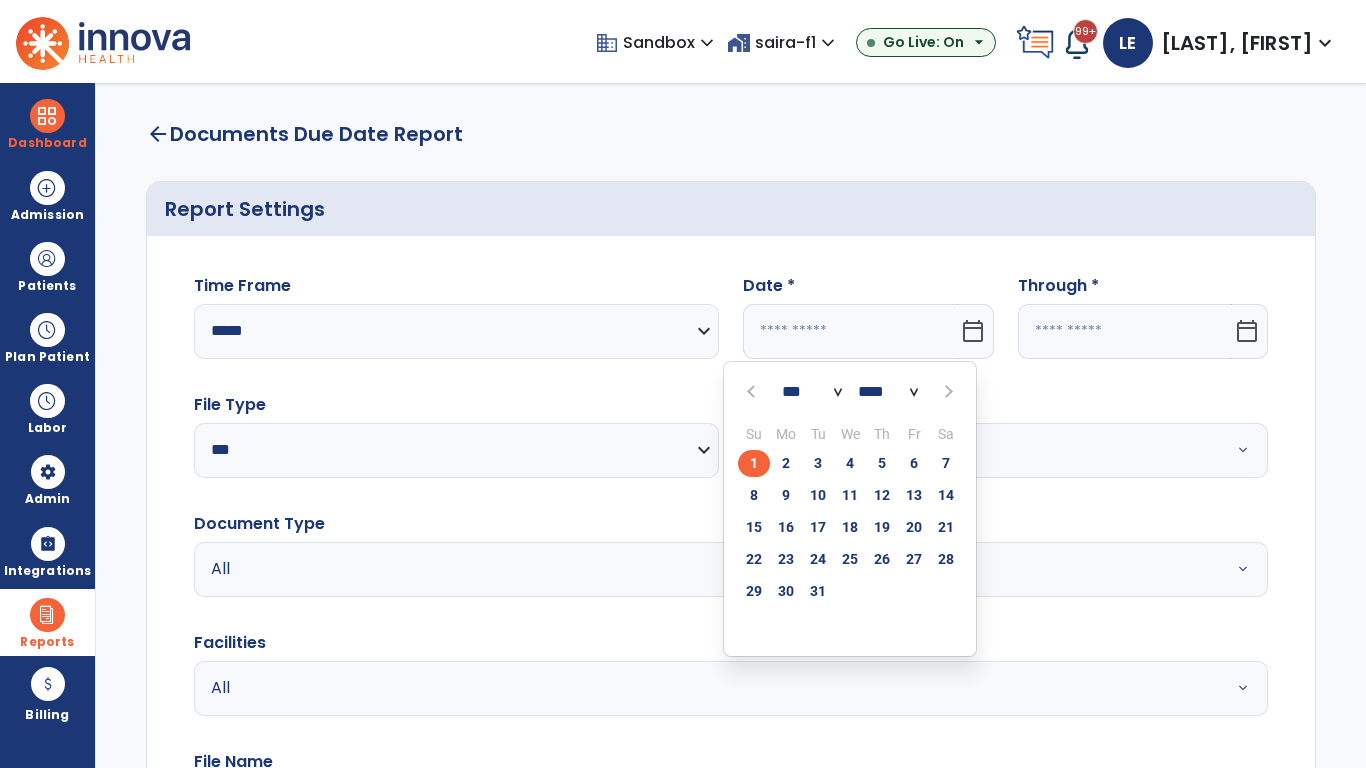 click on "1" 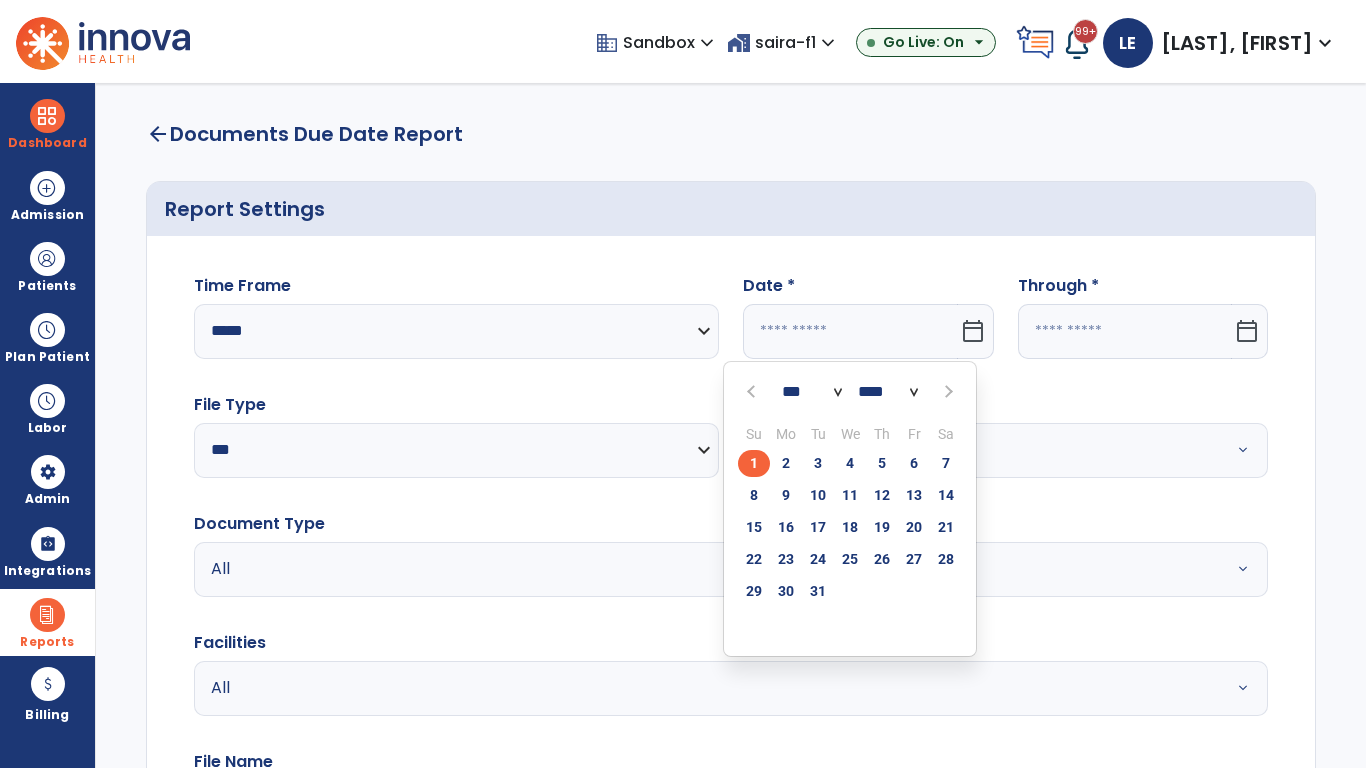 type on "*********" 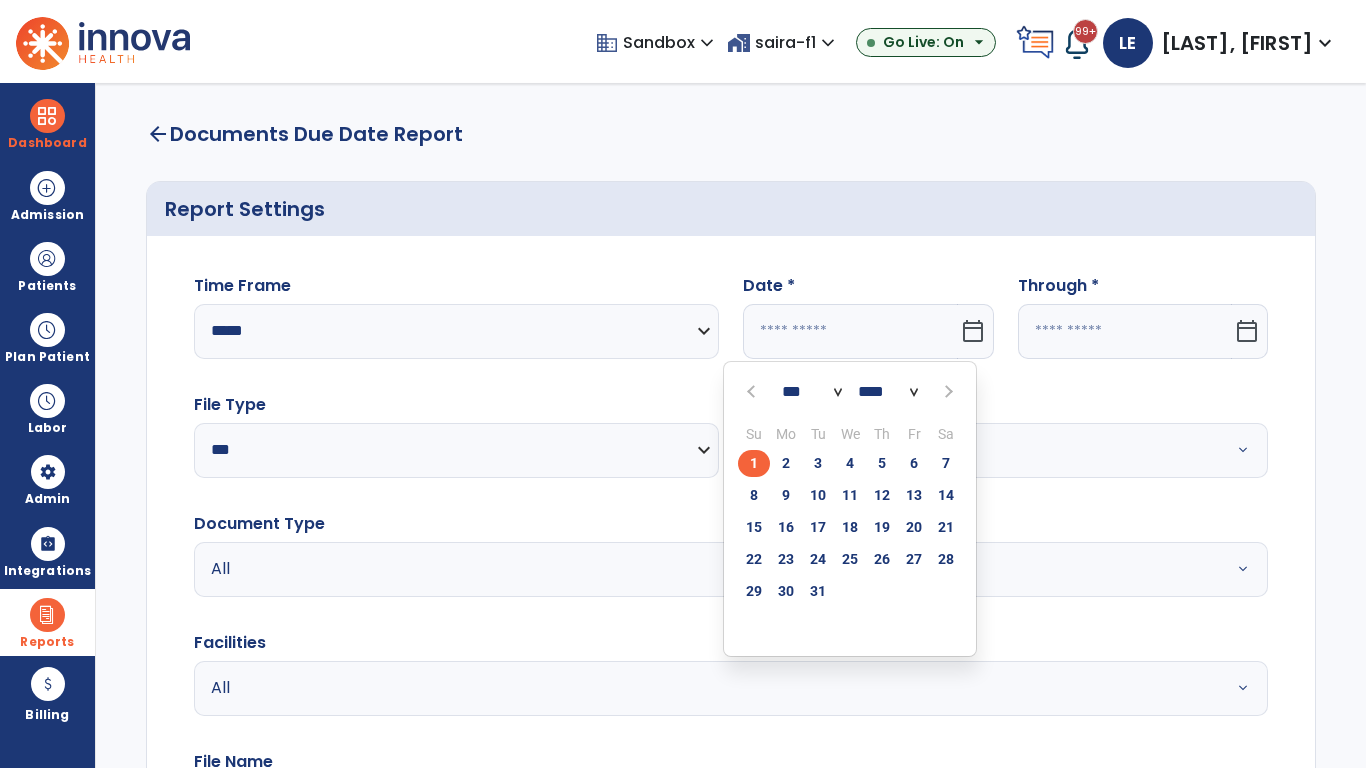 type on "**********" 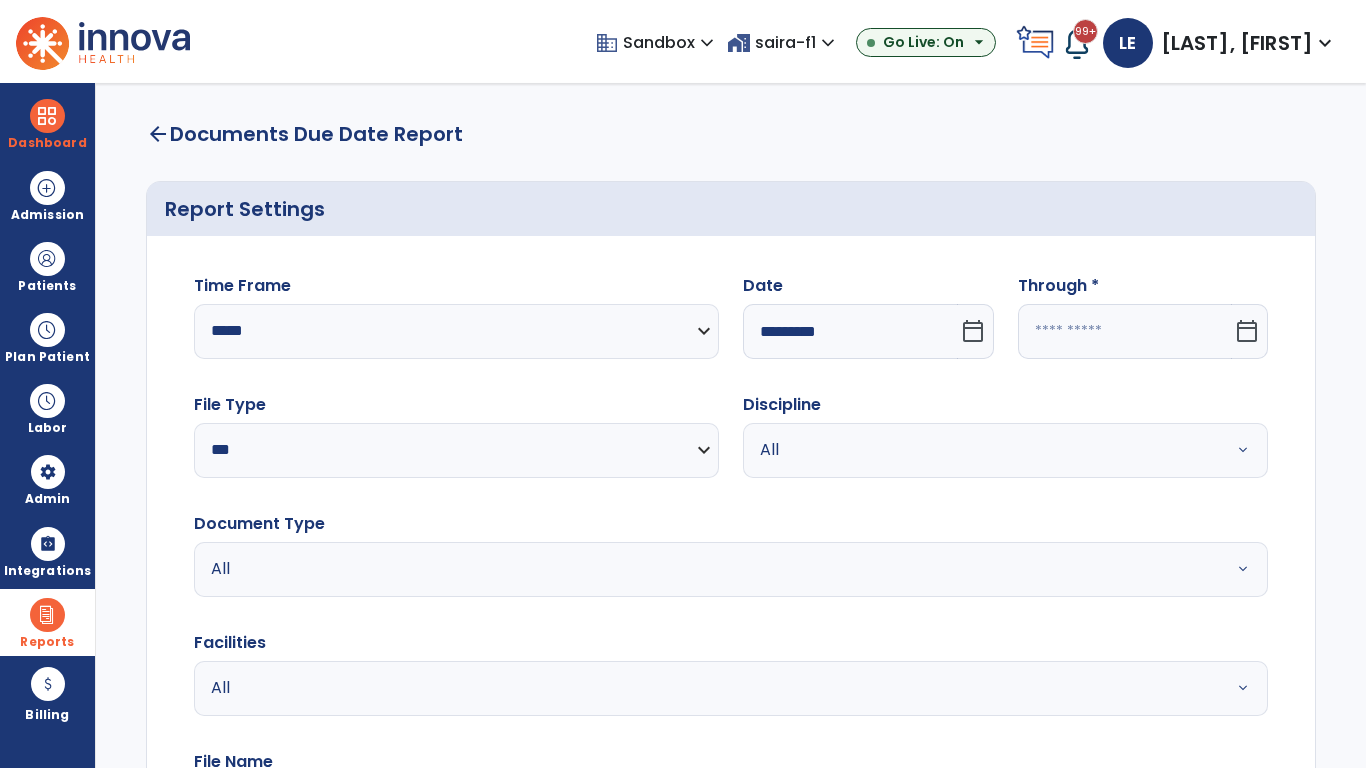 click 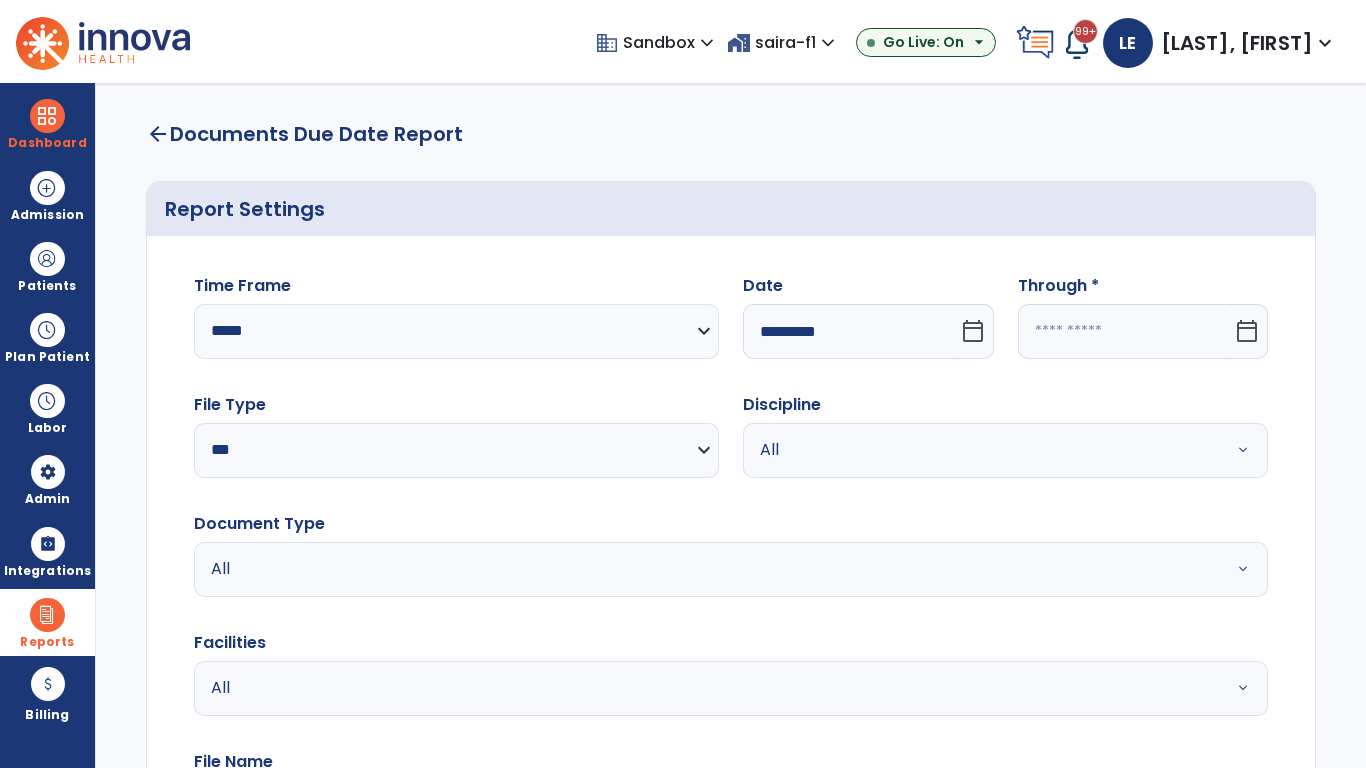 select on "*" 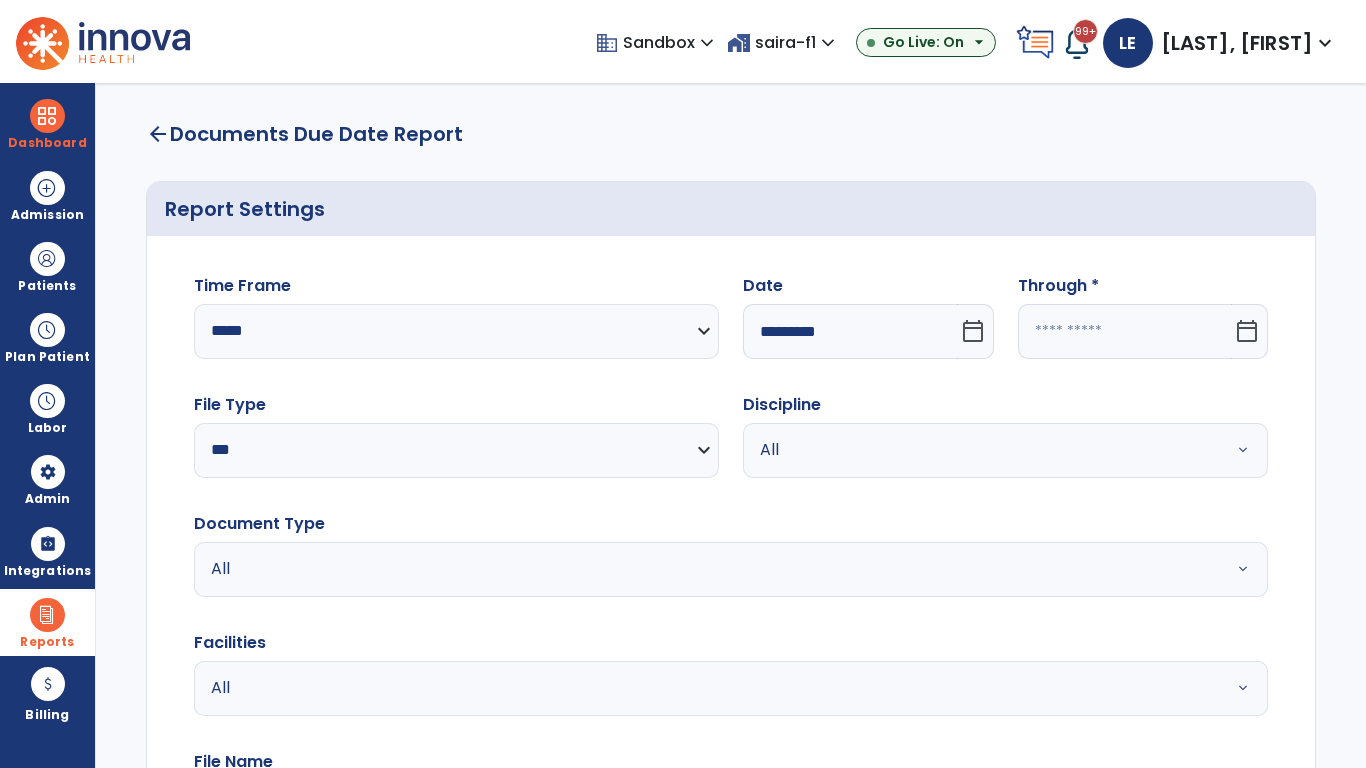 select on "****" 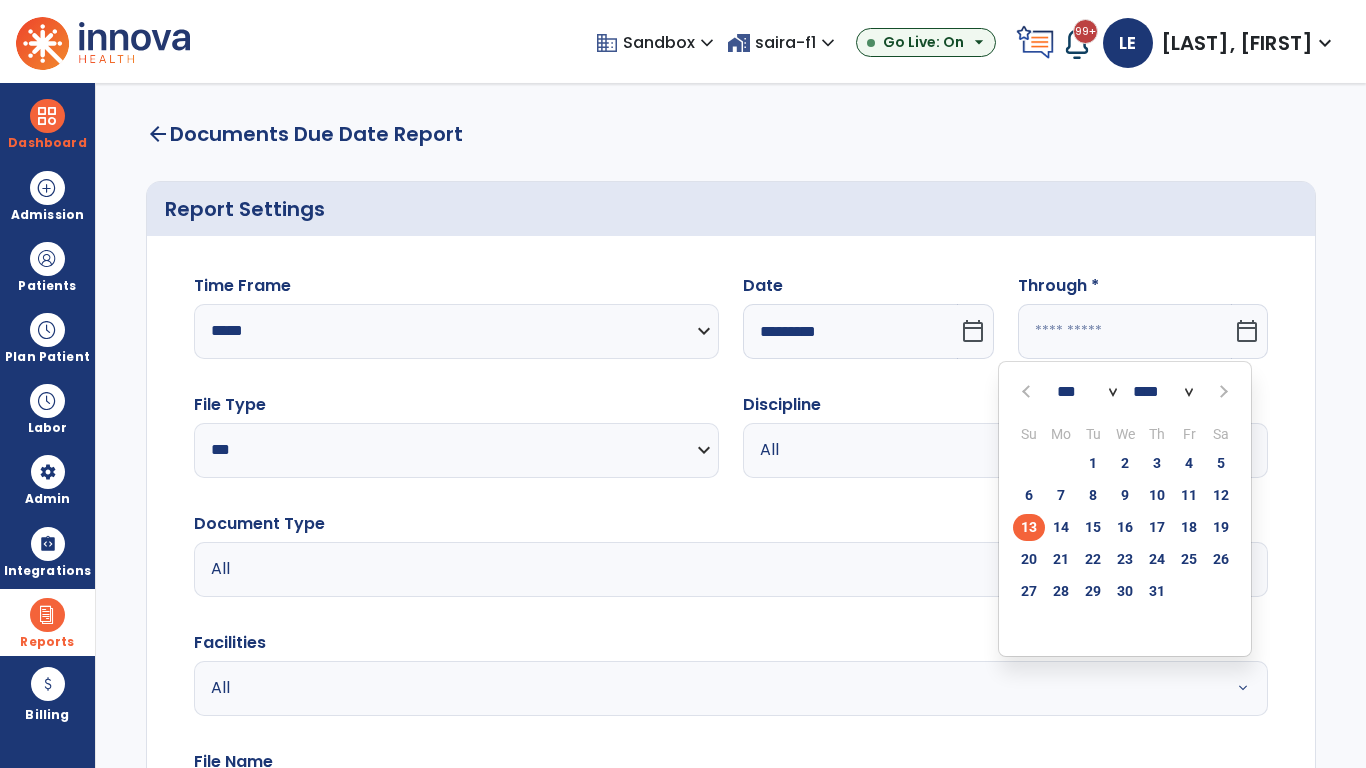 select on "*" 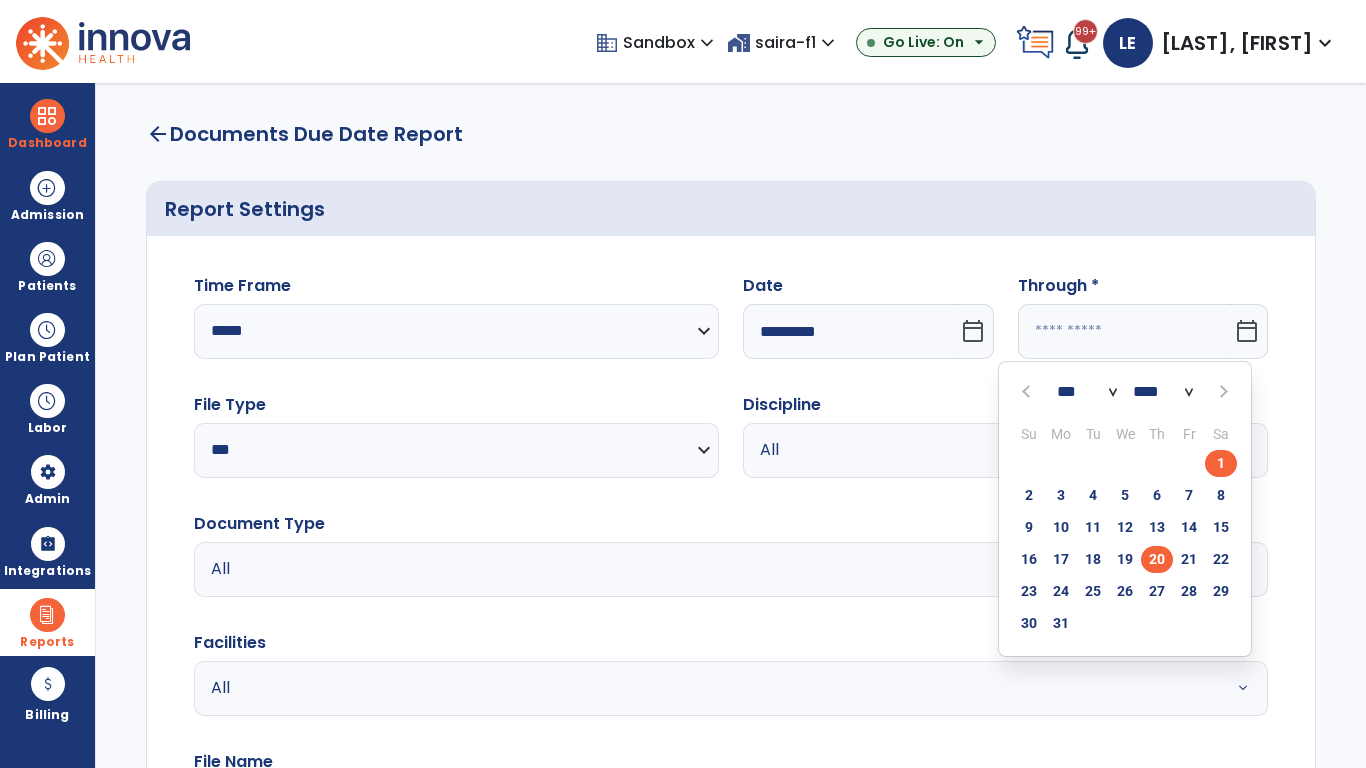 click on "20" 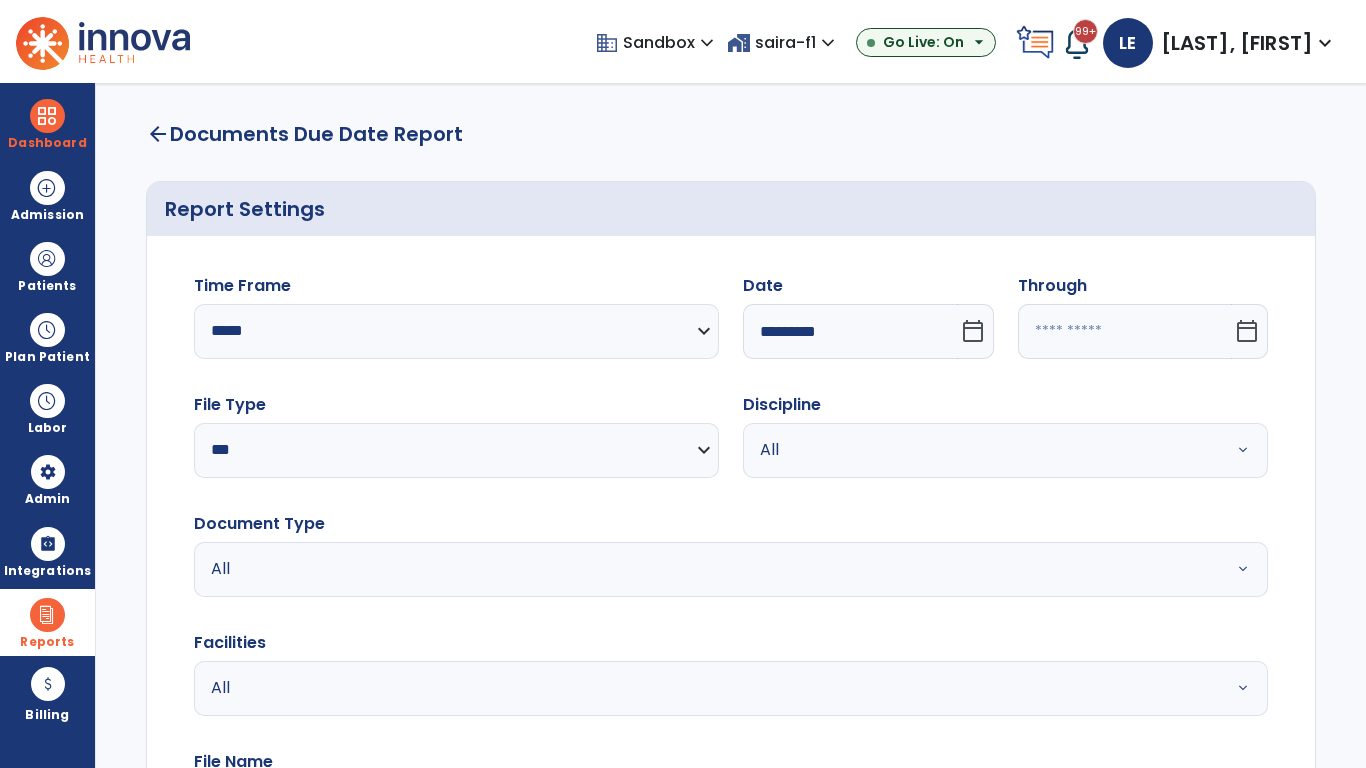 type on "*********" 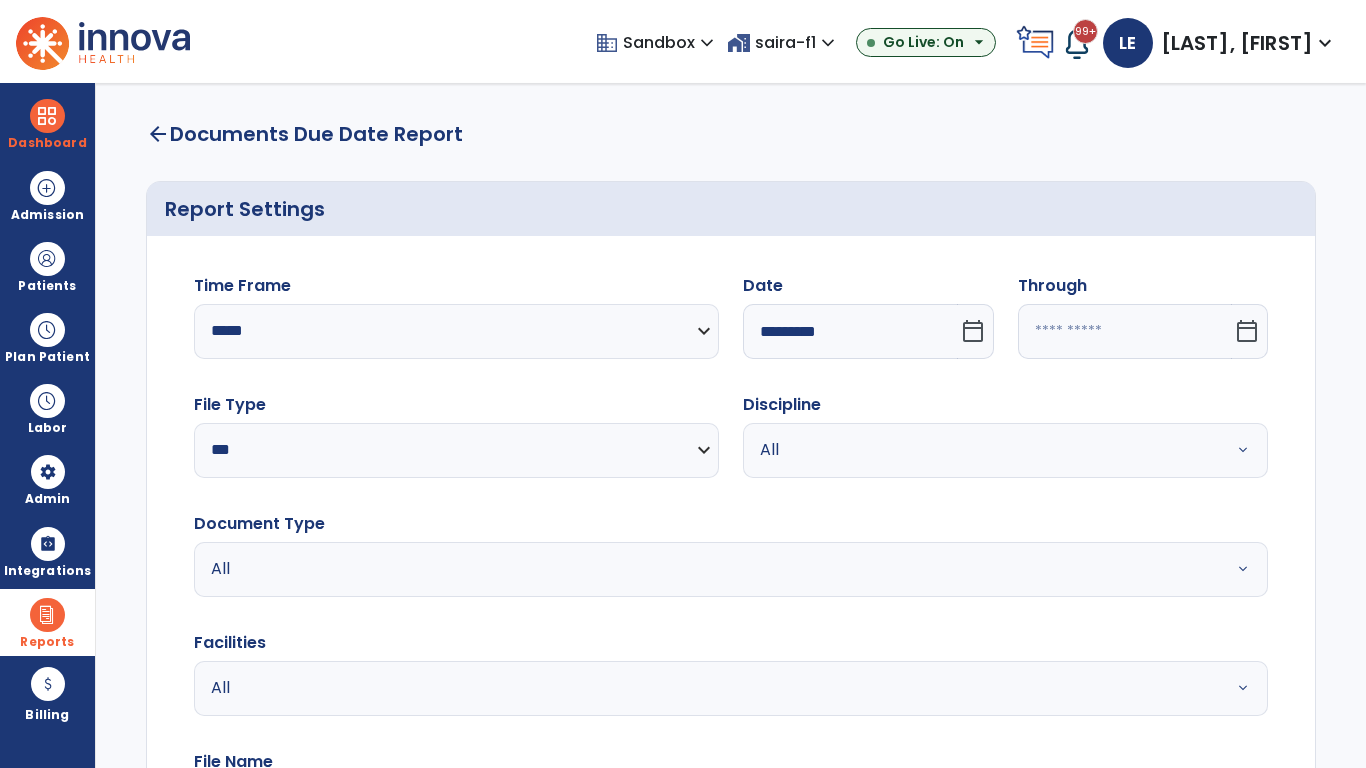 type on "**********" 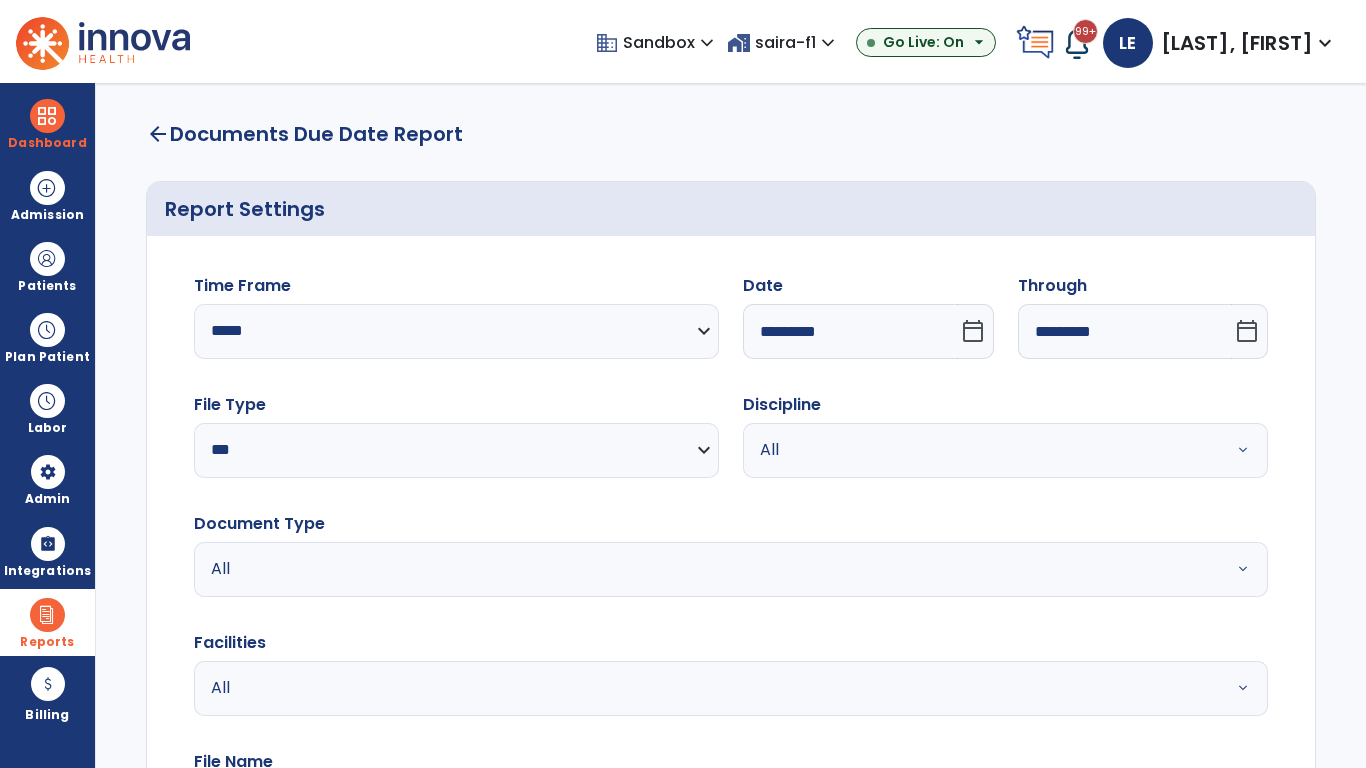 scroll, scrollTop: 51, scrollLeft: 0, axis: vertical 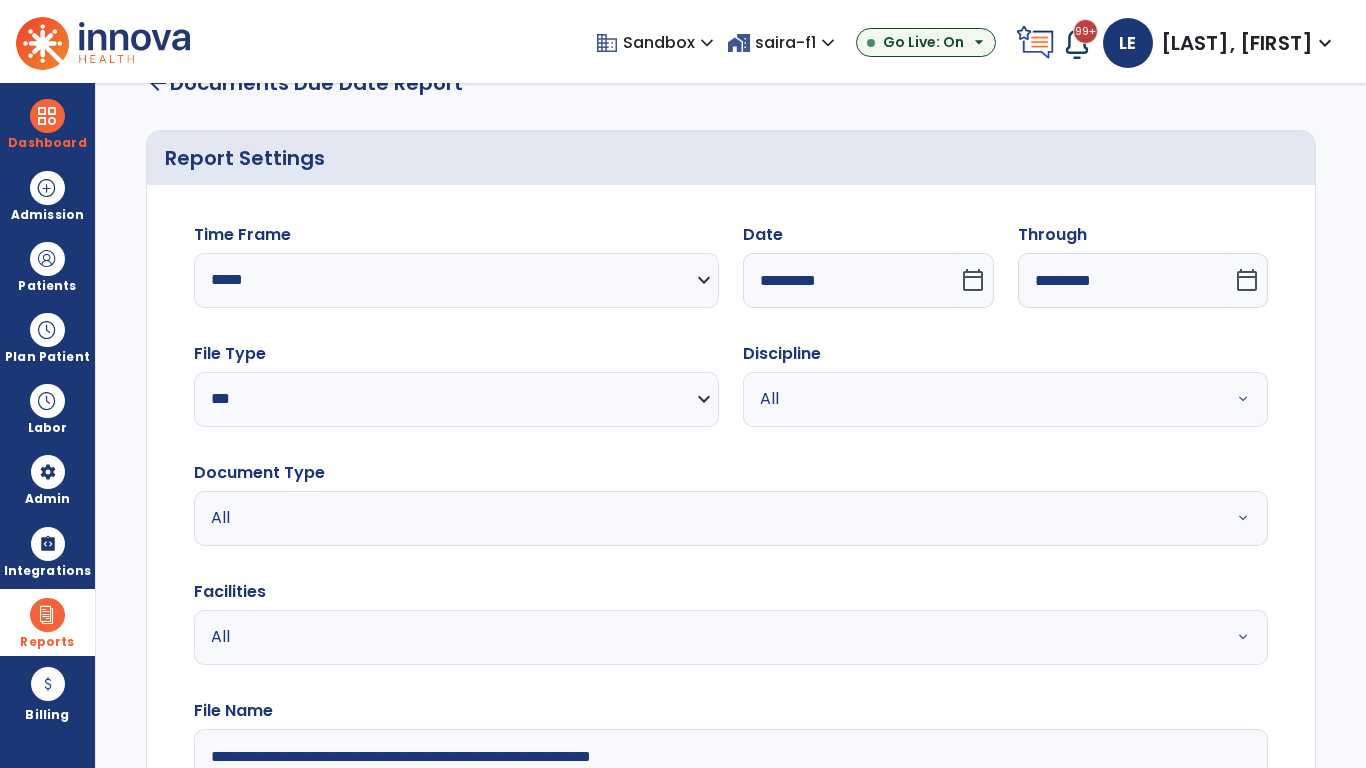 type on "**********" 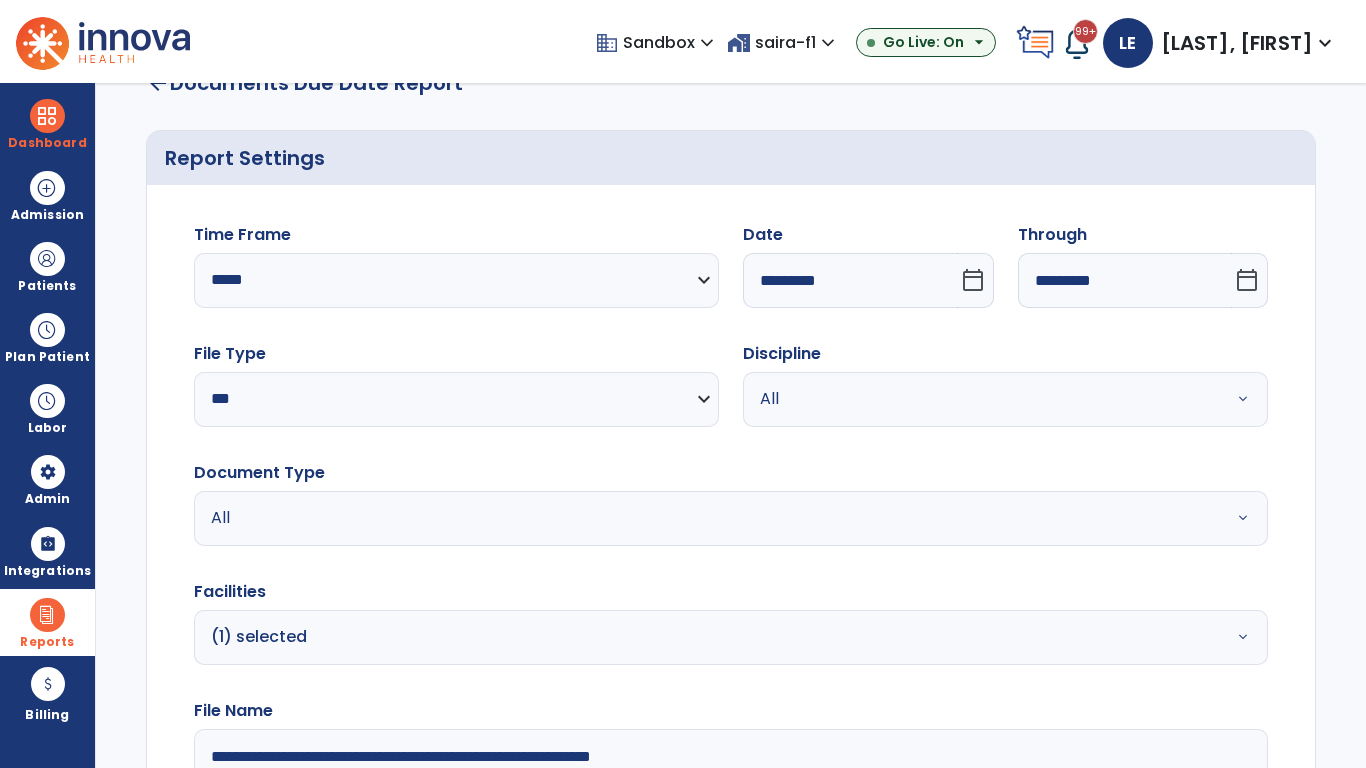 click on "All" at bounding box center (981, 399) 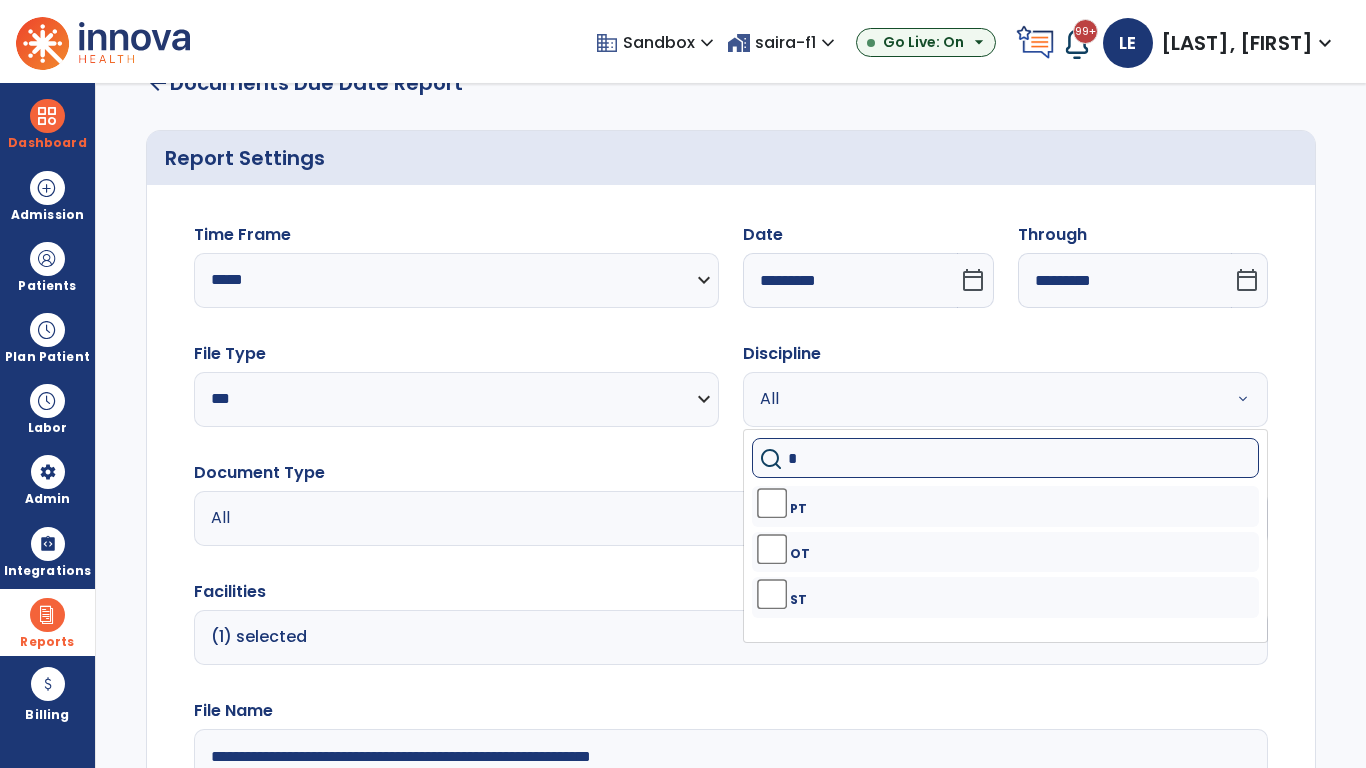 type on "**" 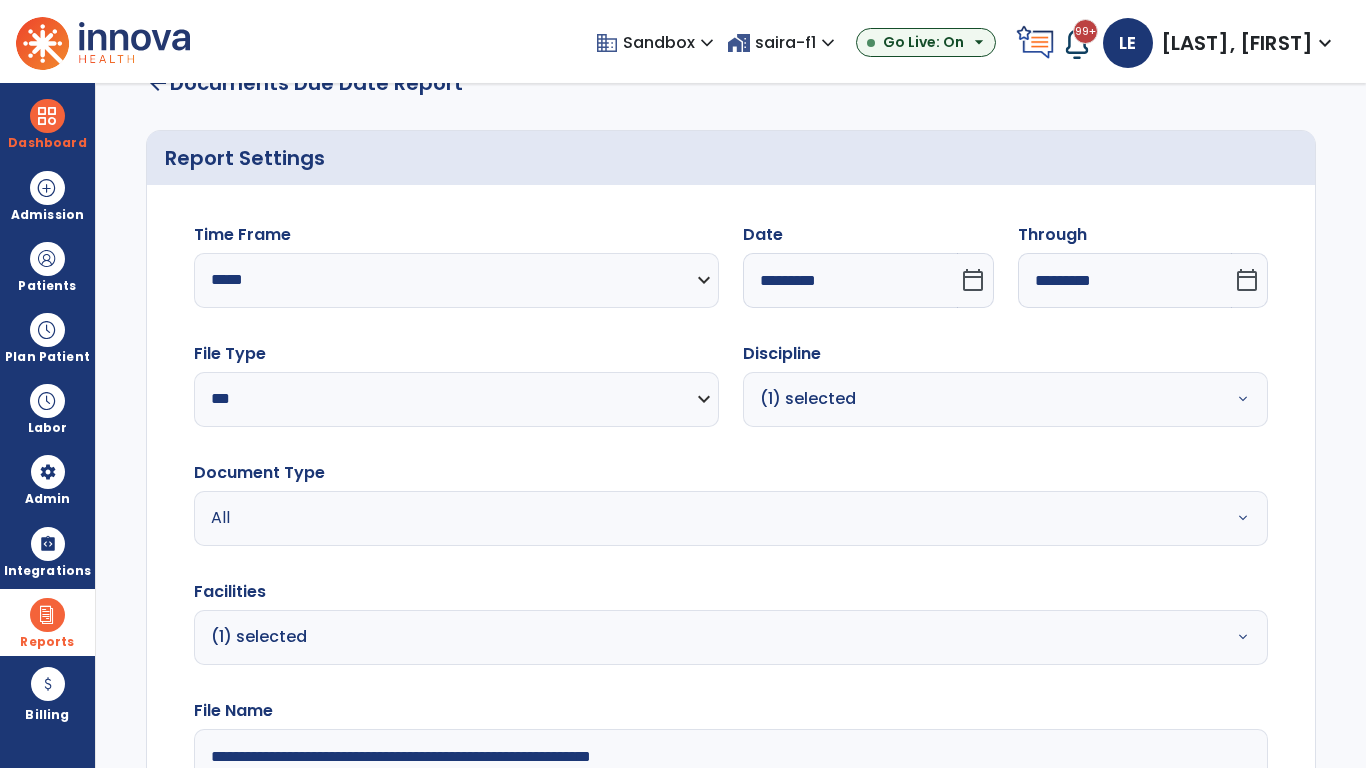click on "All" at bounding box center (679, 518) 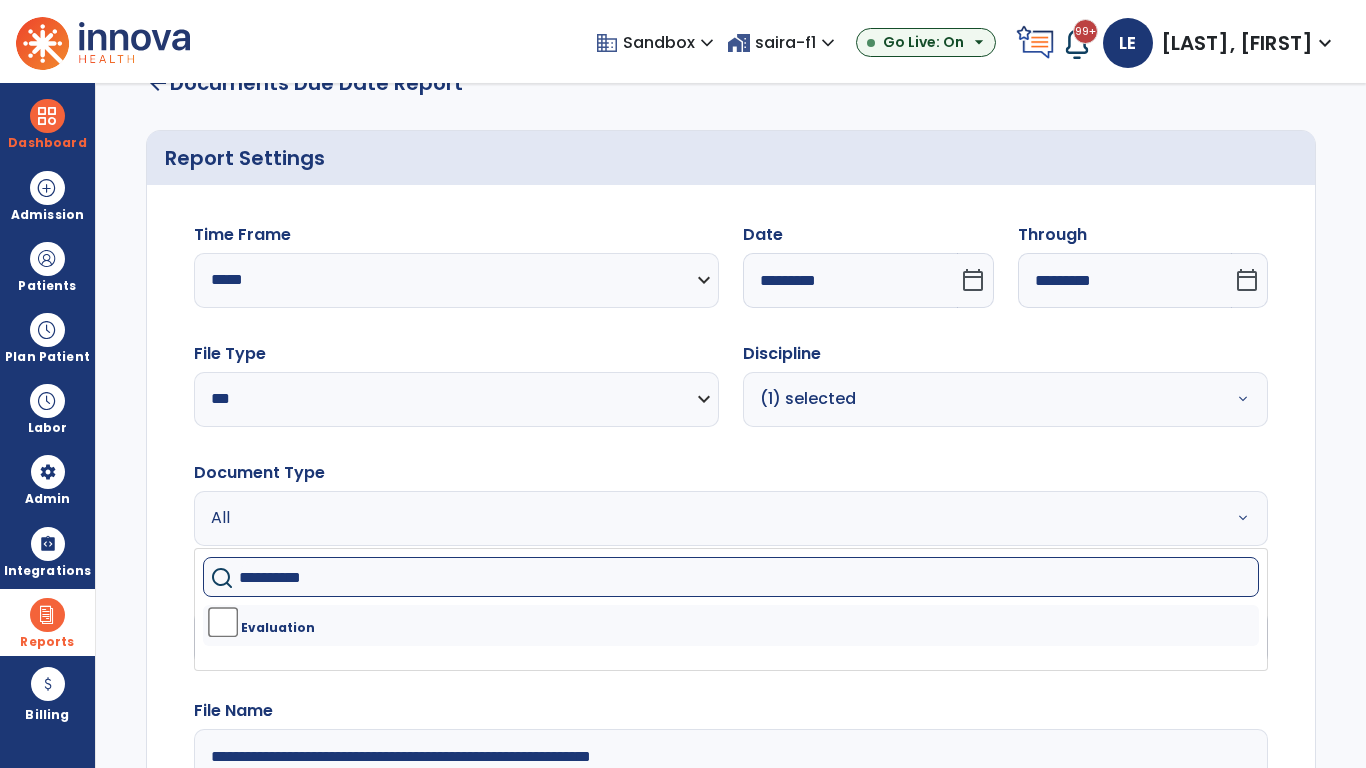 type on "**********" 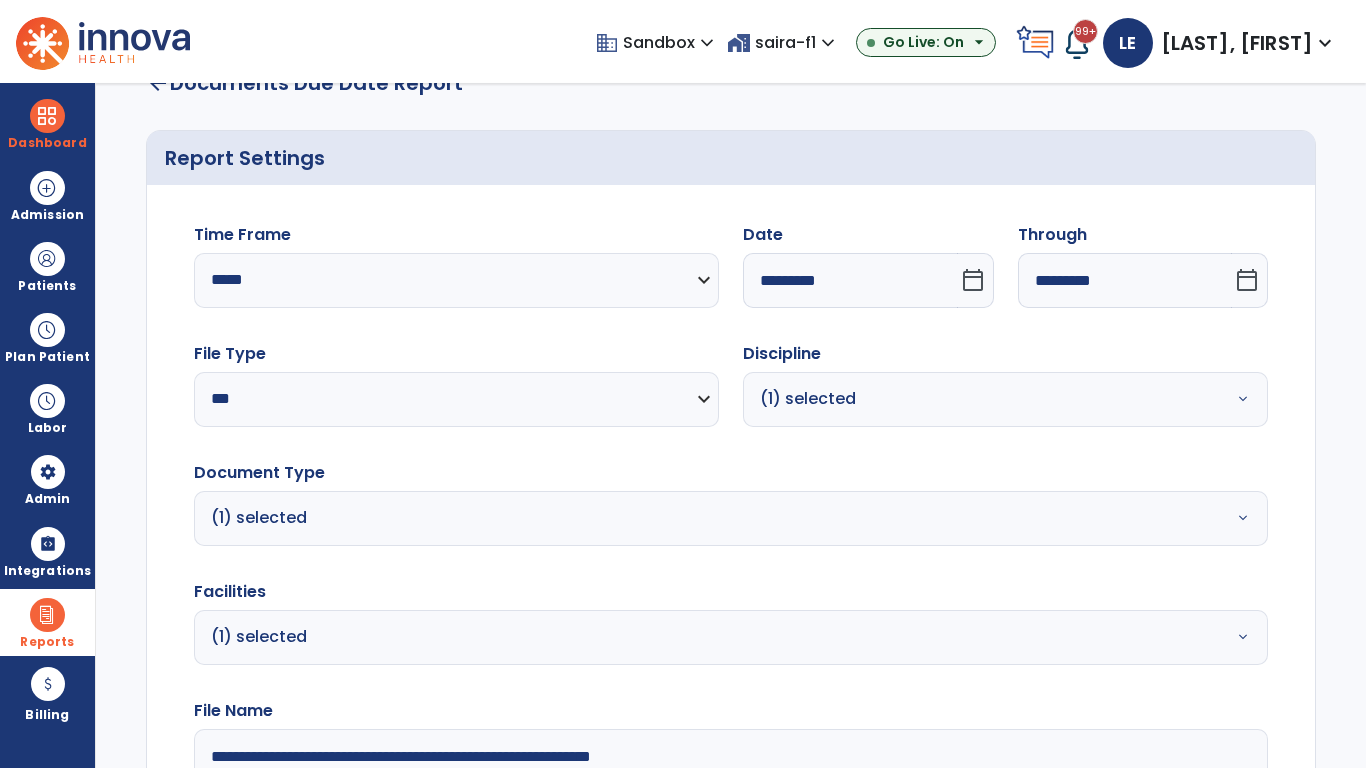 click on "Generate Report" 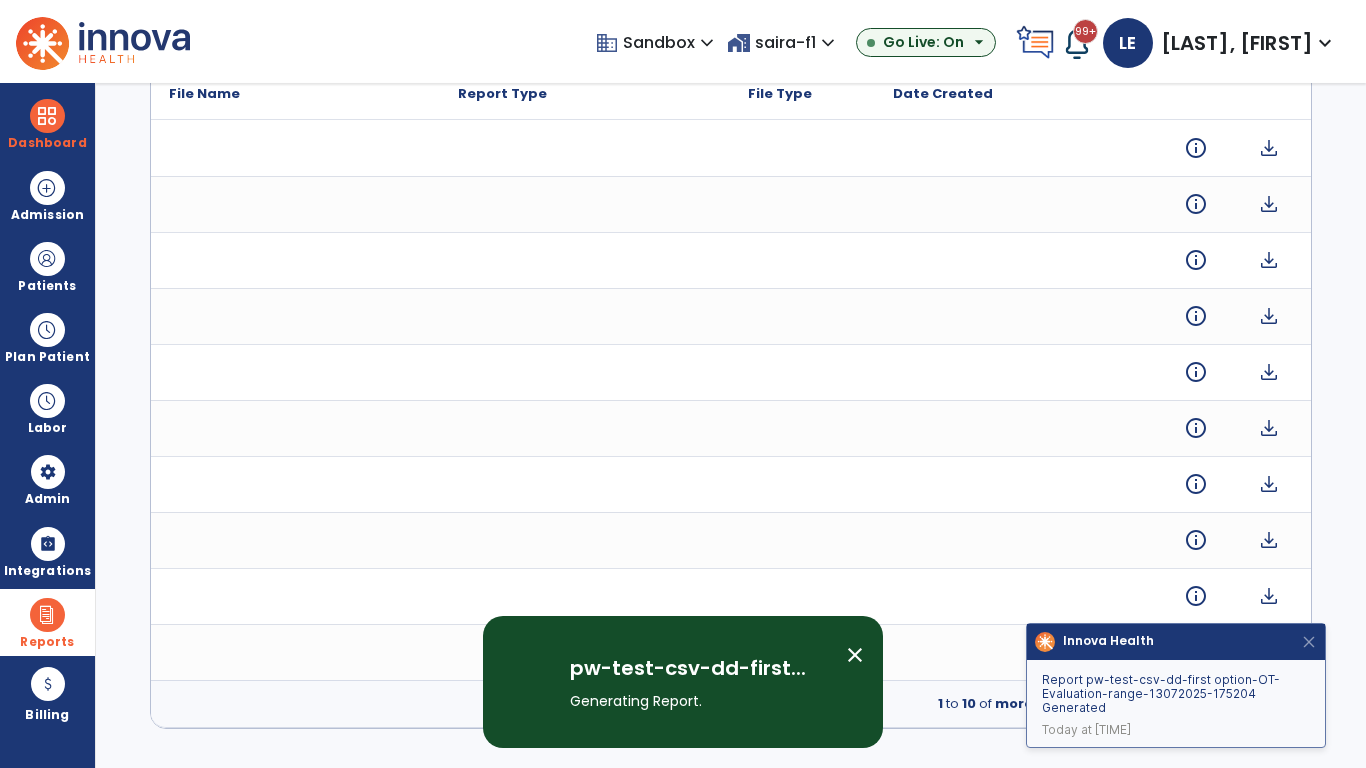 scroll, scrollTop: 0, scrollLeft: 0, axis: both 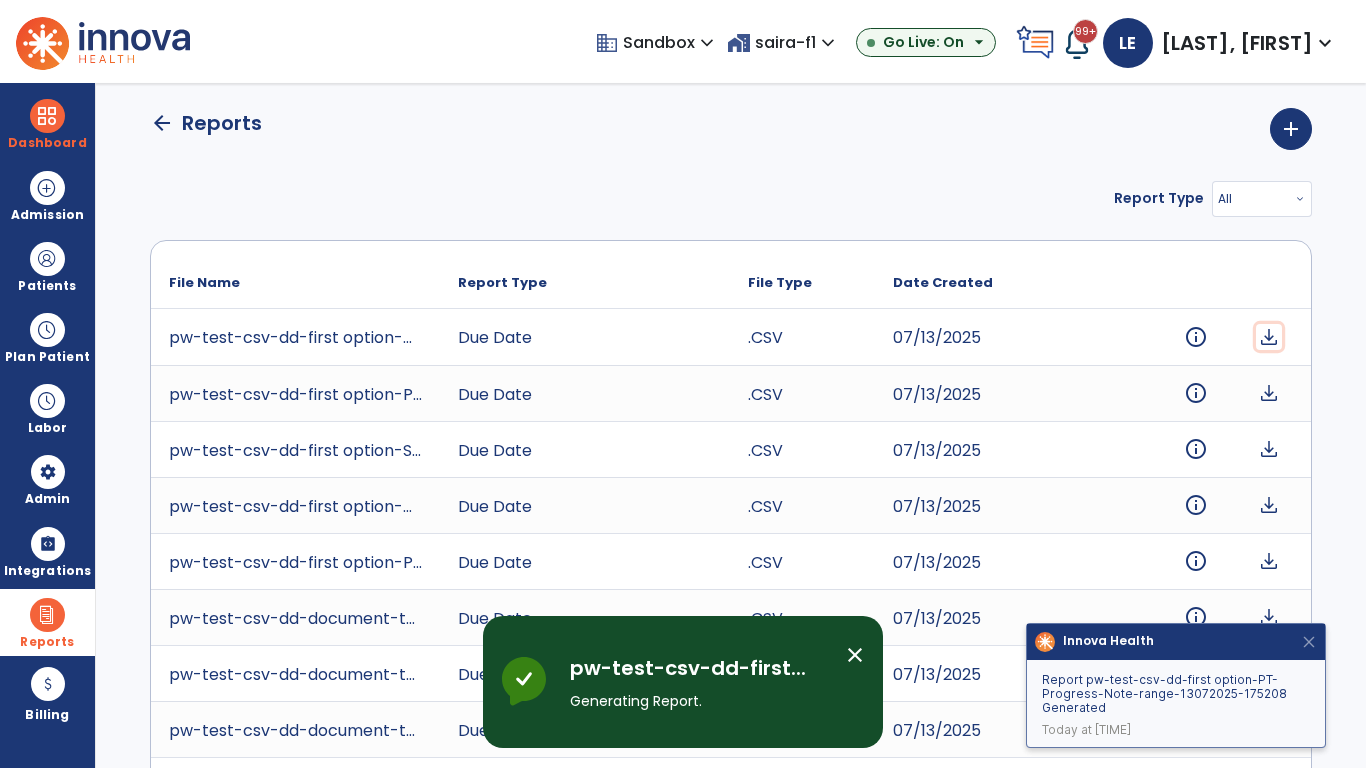 click on "download" 